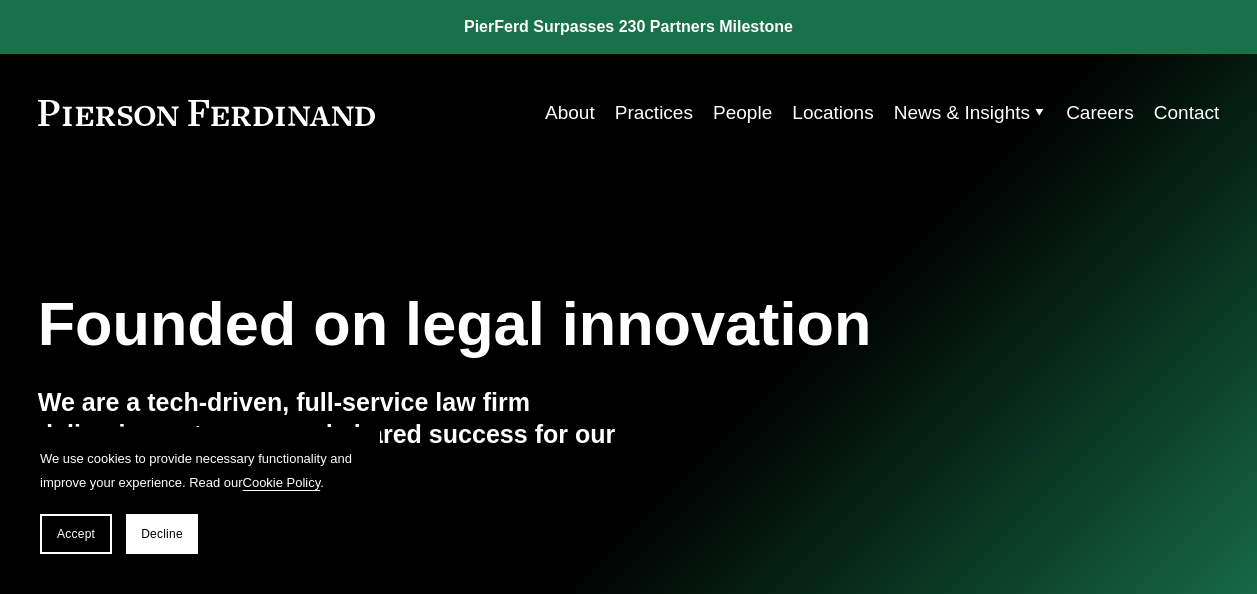 scroll, scrollTop: 0, scrollLeft: 0, axis: both 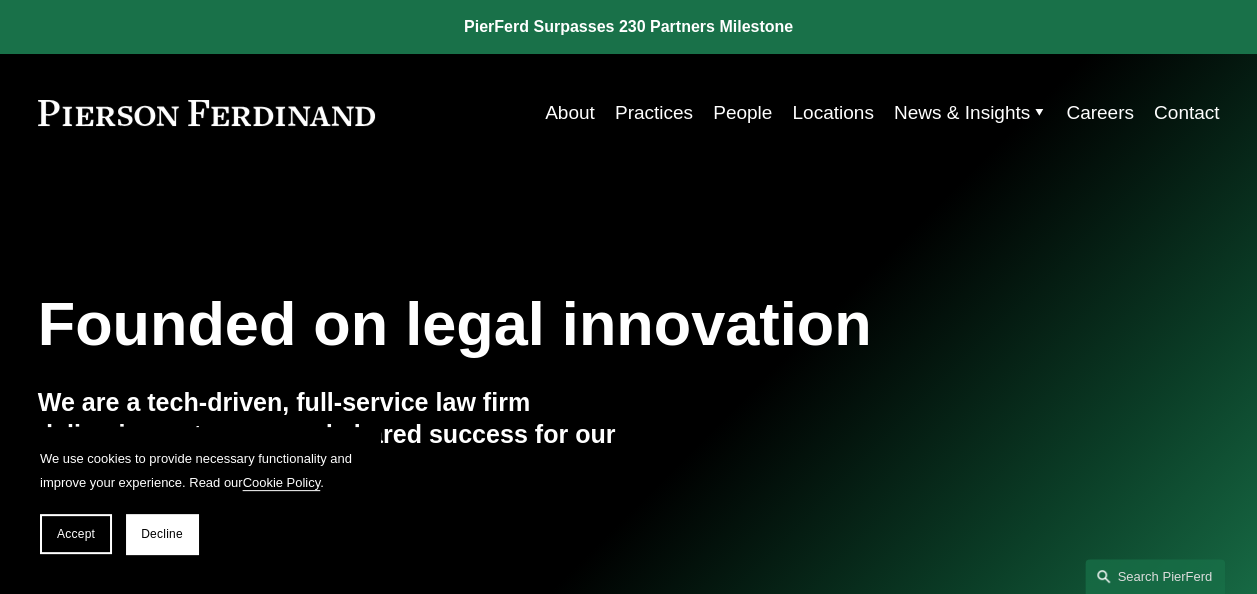 click on "People" at bounding box center [742, 113] 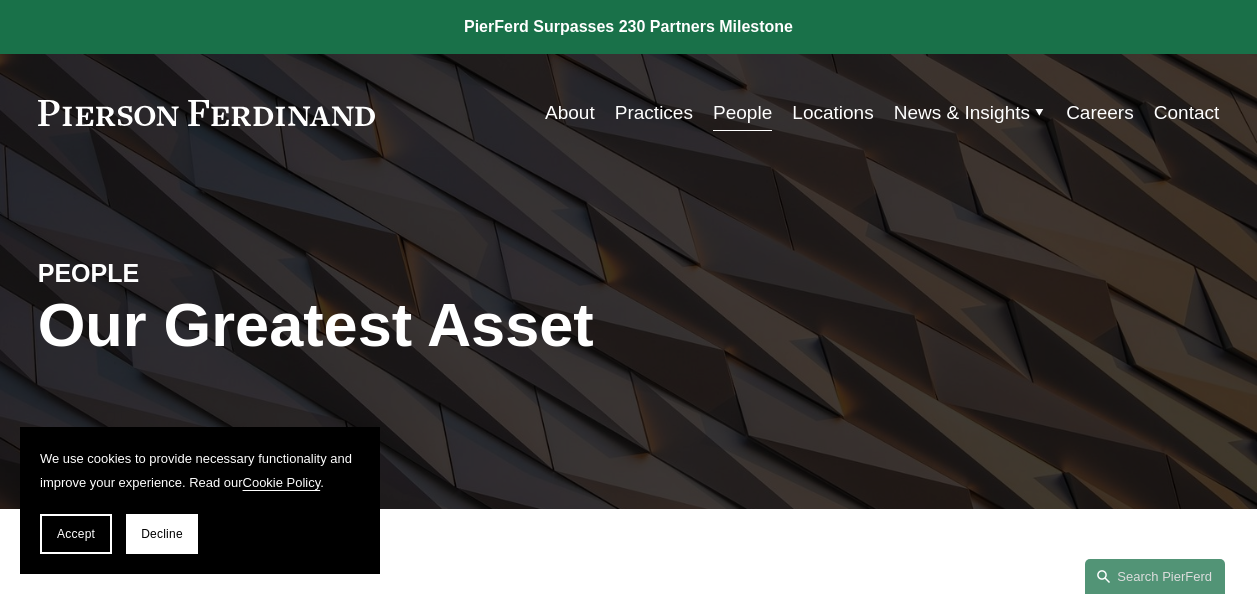 scroll, scrollTop: 0, scrollLeft: 0, axis: both 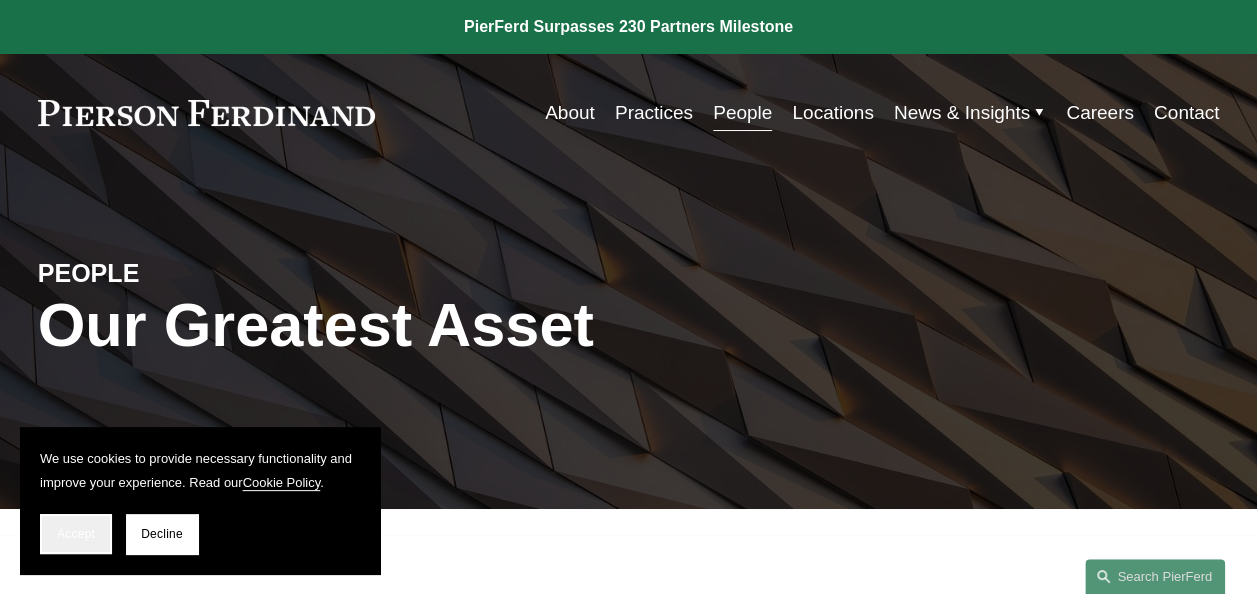click on "Accept" at bounding box center [76, 534] 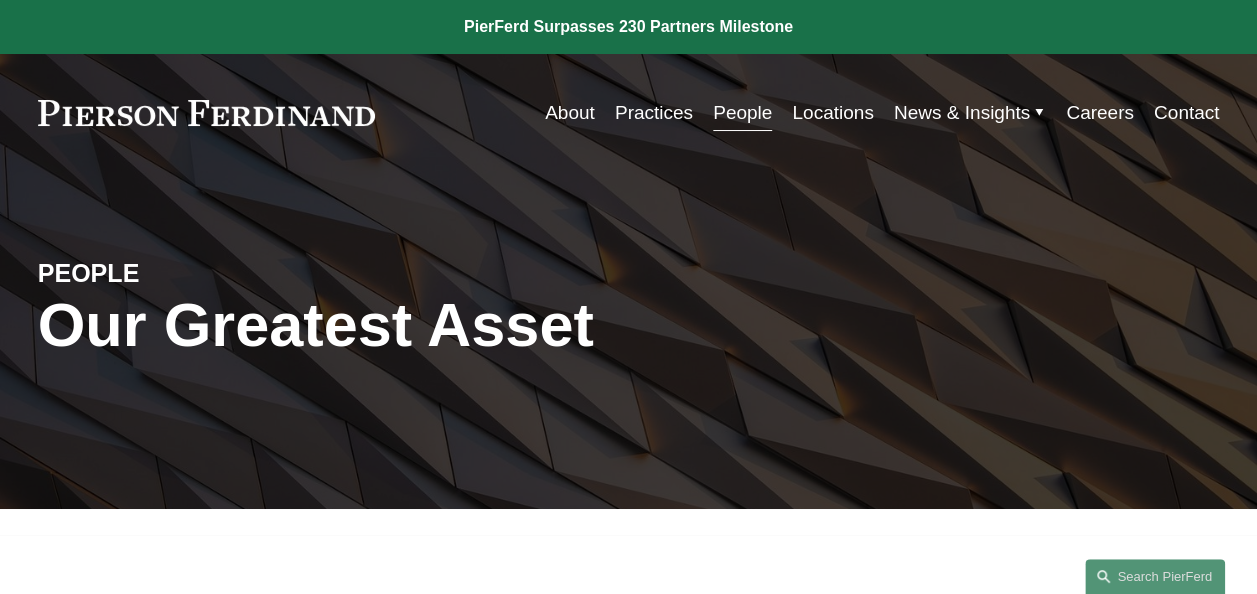 click on "Practices" at bounding box center [654, 113] 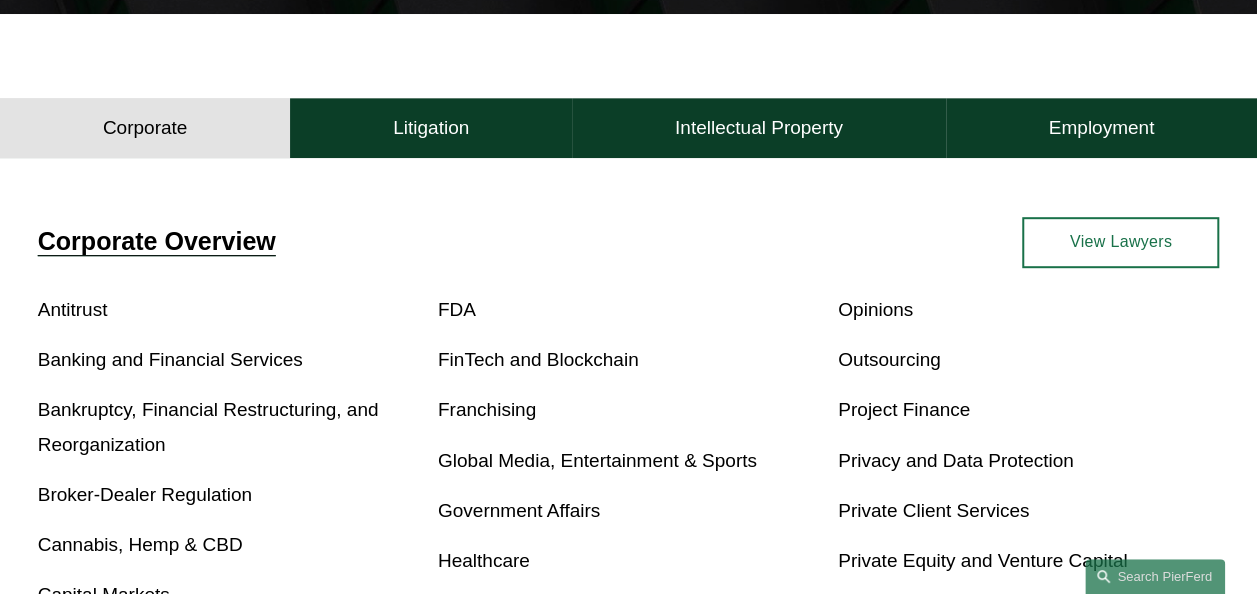 scroll, scrollTop: 500, scrollLeft: 0, axis: vertical 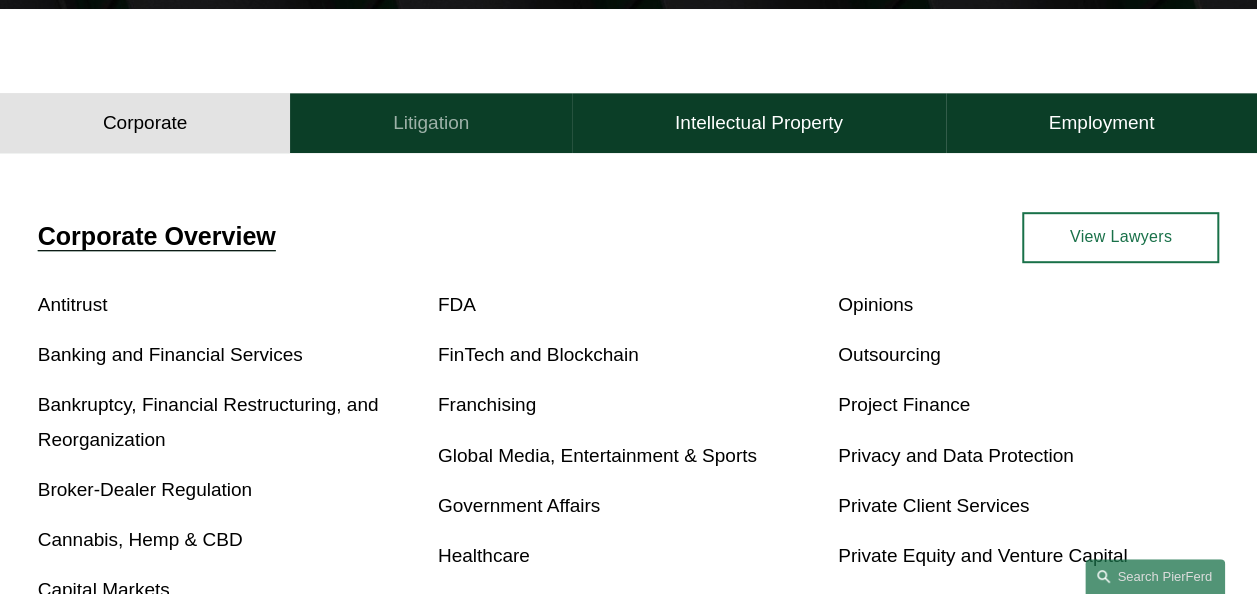 click on "Litigation" at bounding box center (431, 123) 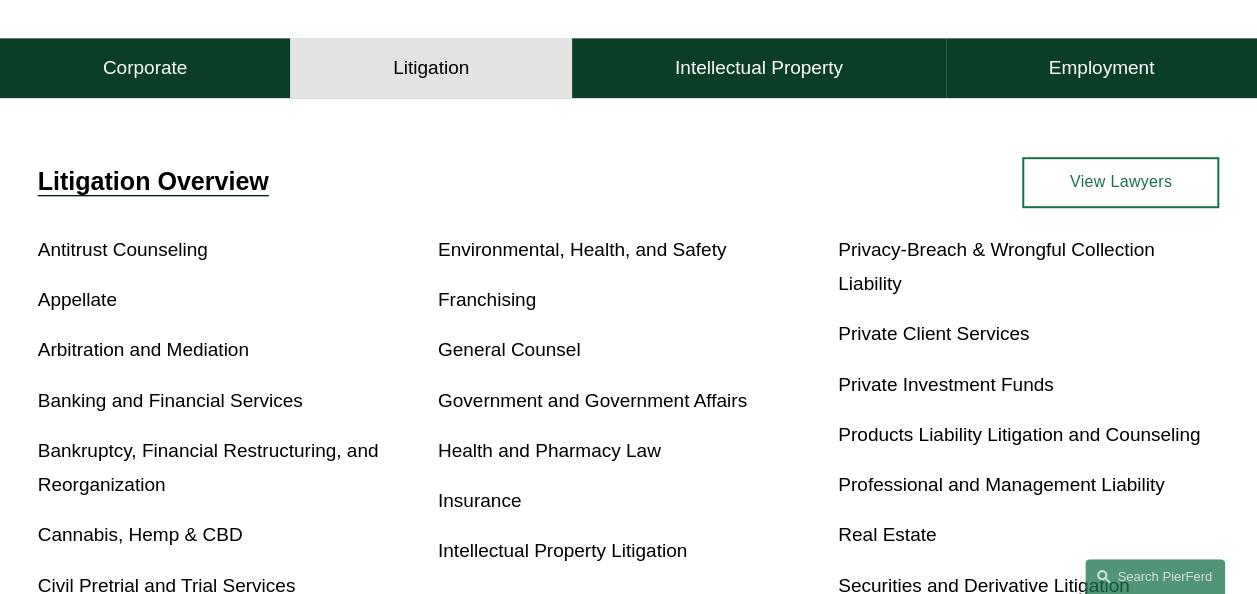 scroll, scrollTop: 600, scrollLeft: 0, axis: vertical 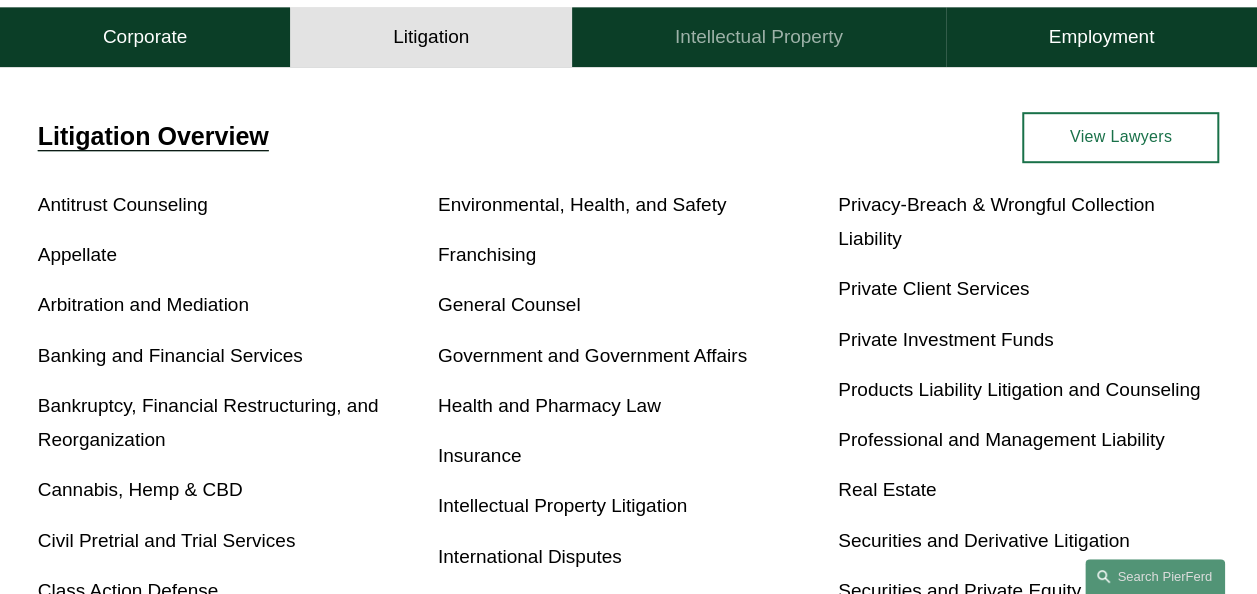 click on "Intellectual Property" at bounding box center (759, 38) 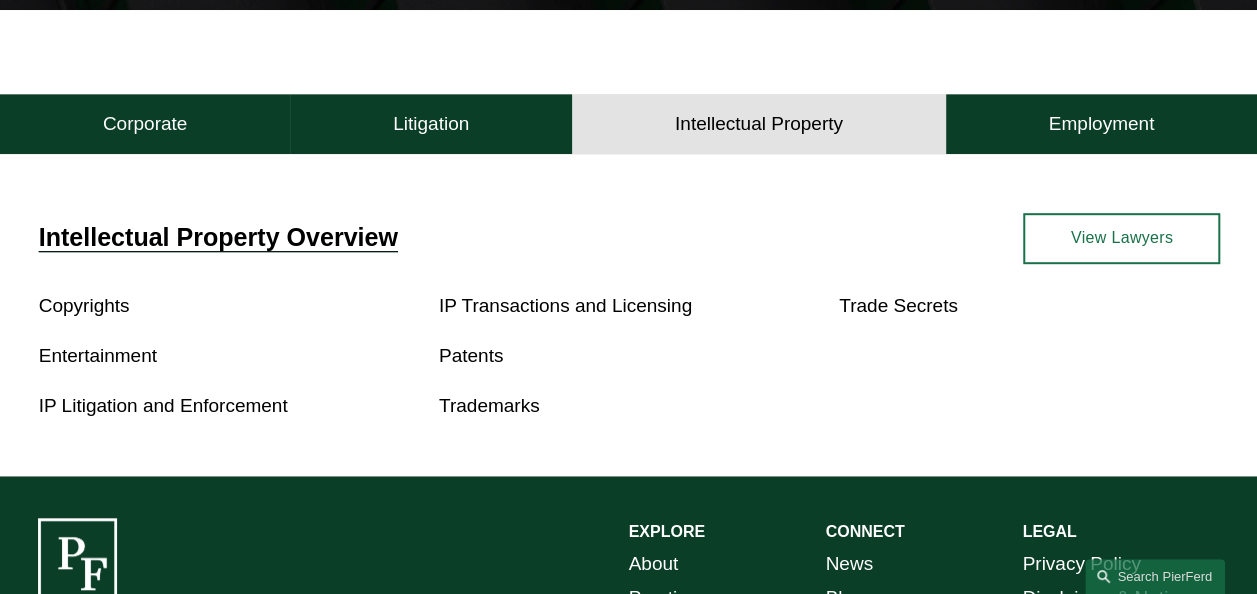 scroll, scrollTop: 540, scrollLeft: 0, axis: vertical 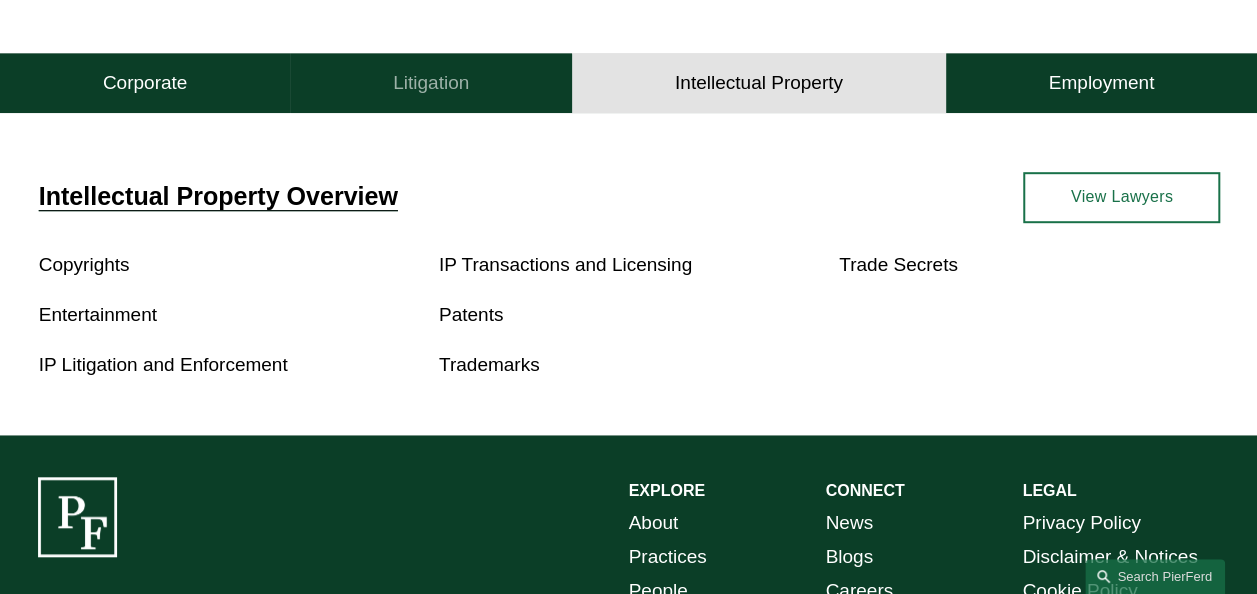 click on "Litigation" at bounding box center (431, 83) 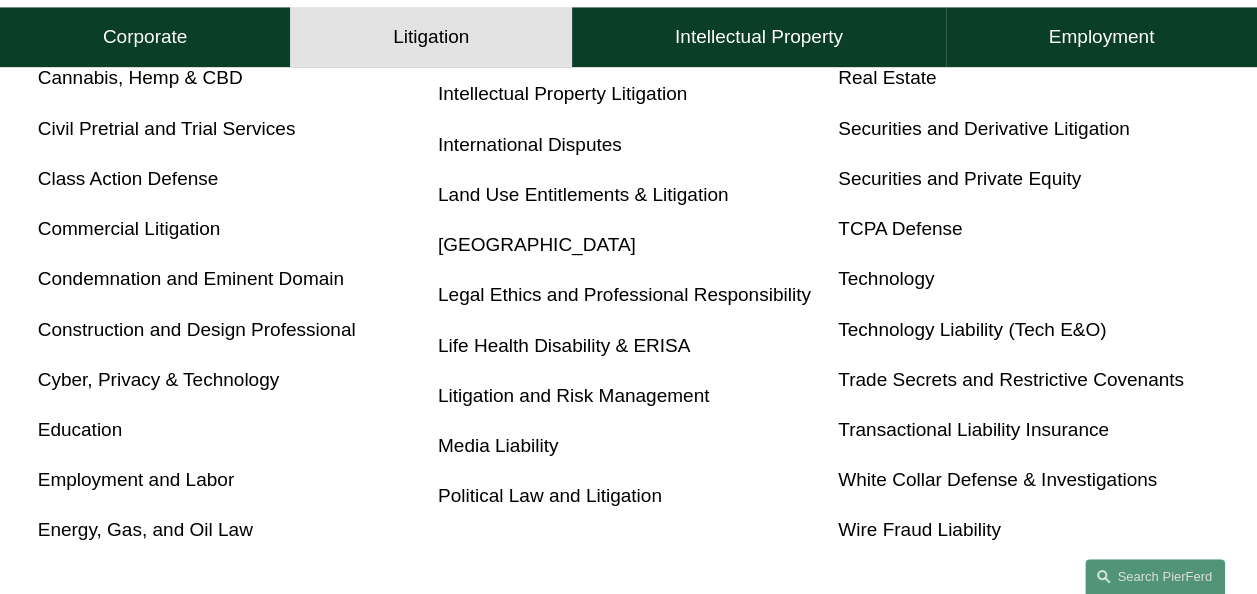 scroll, scrollTop: 1040, scrollLeft: 0, axis: vertical 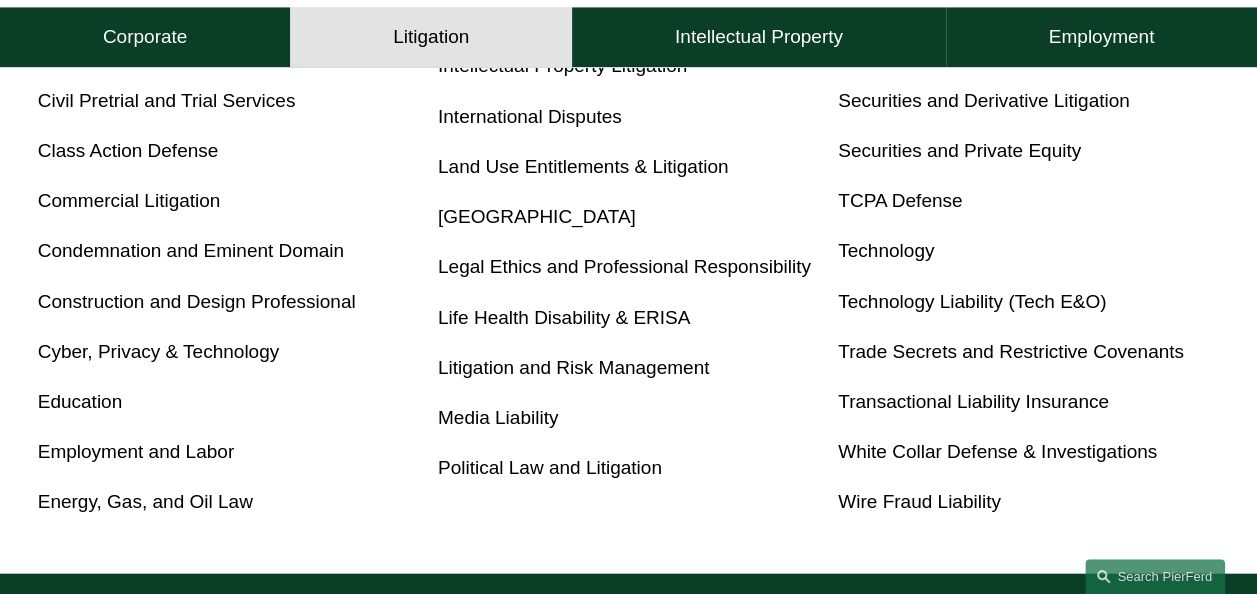 click on "Cyber, Privacy & Technology" at bounding box center [159, 351] 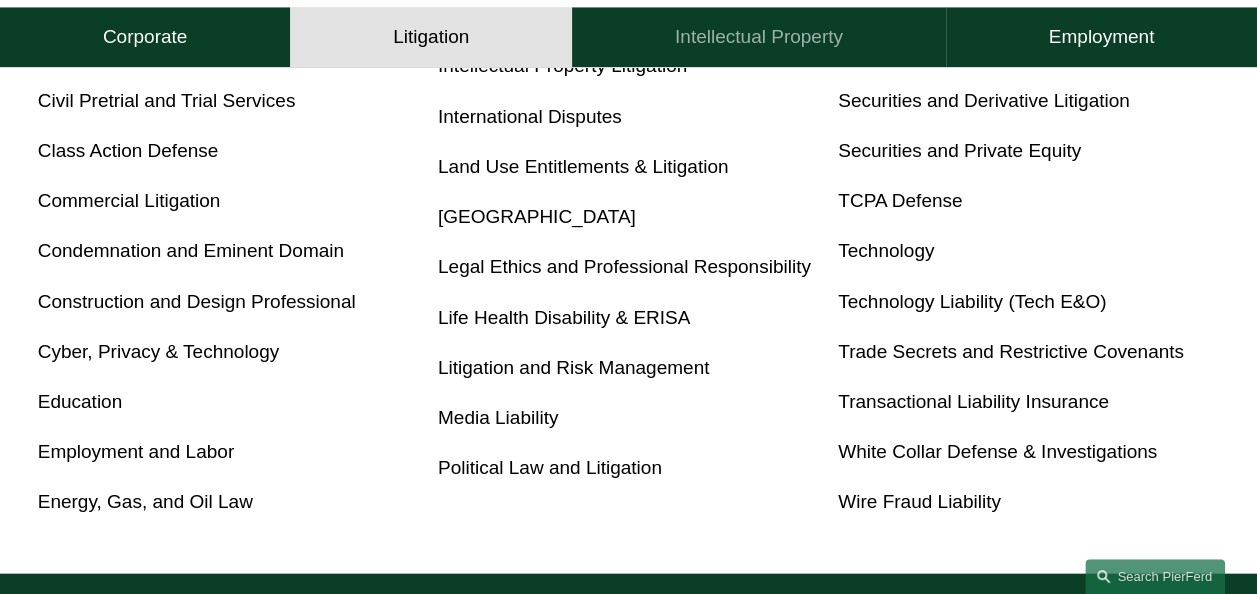 click on "Intellectual Property" at bounding box center [759, 38] 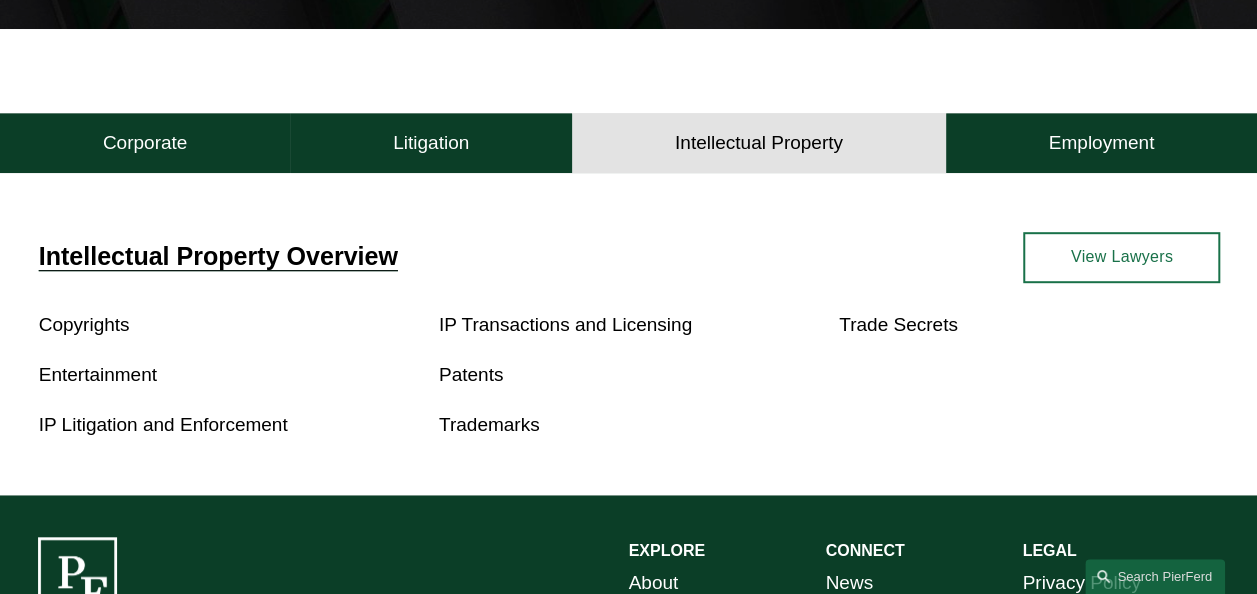 scroll, scrollTop: 440, scrollLeft: 0, axis: vertical 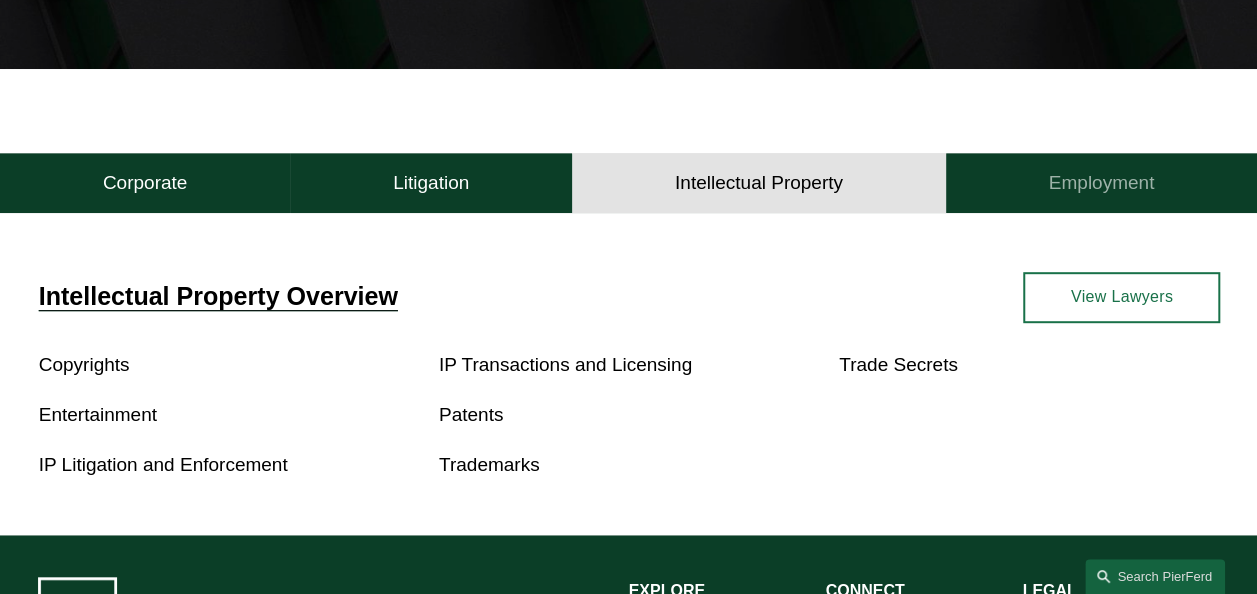 click on "Employment" at bounding box center (1101, 183) 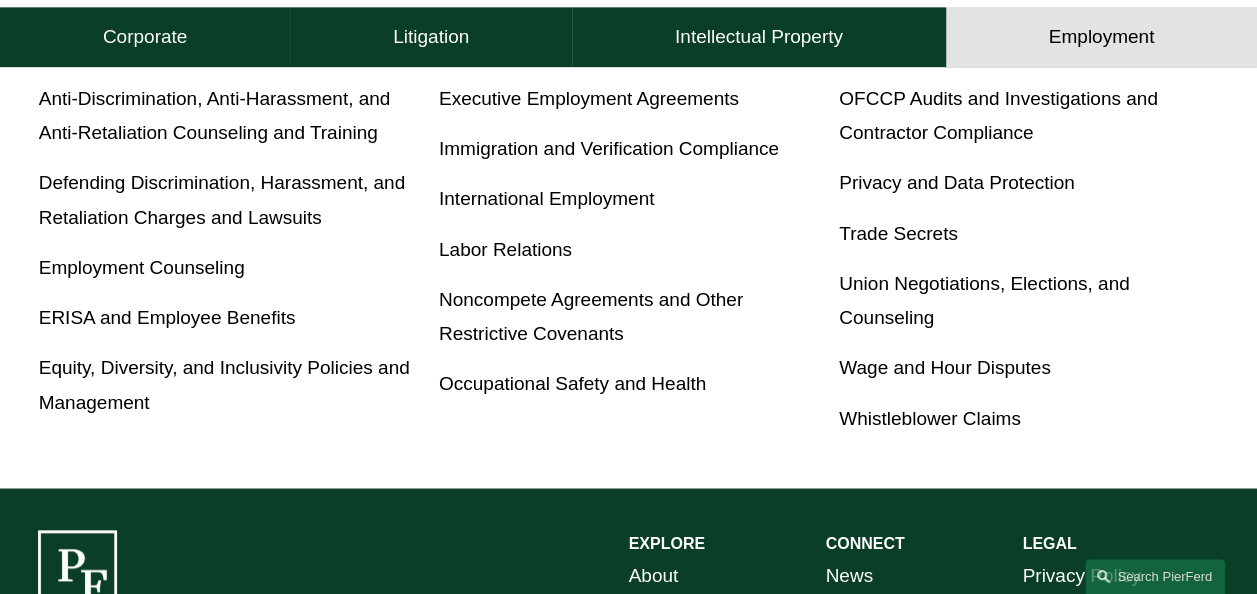 scroll, scrollTop: 524, scrollLeft: 0, axis: vertical 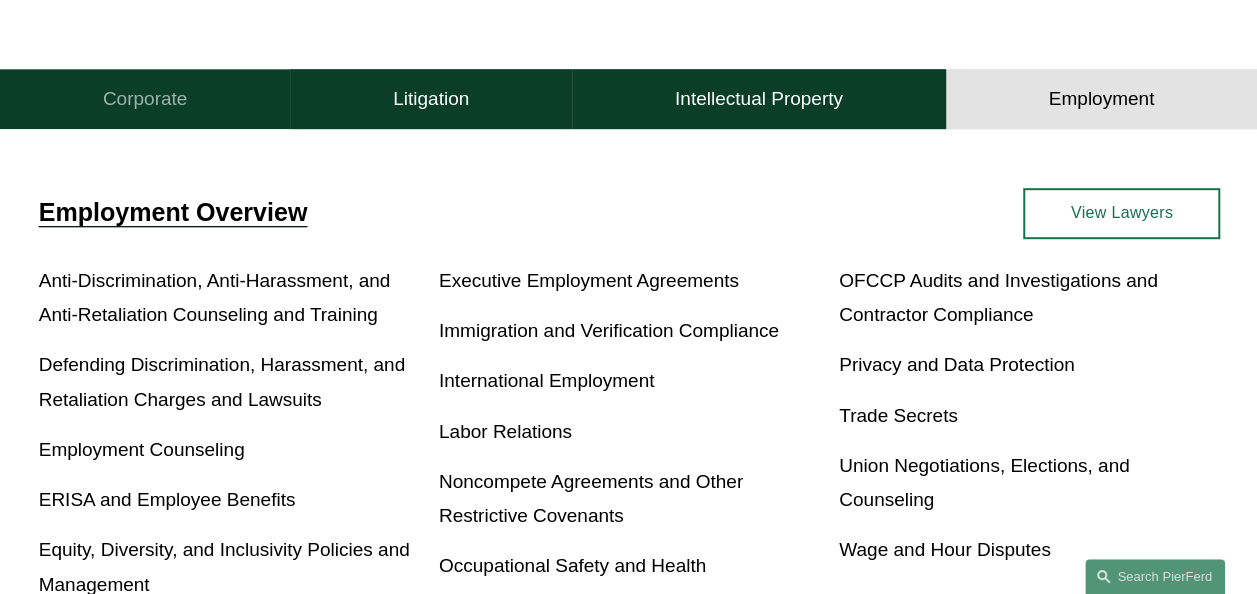 click on "Corporate" at bounding box center [145, 99] 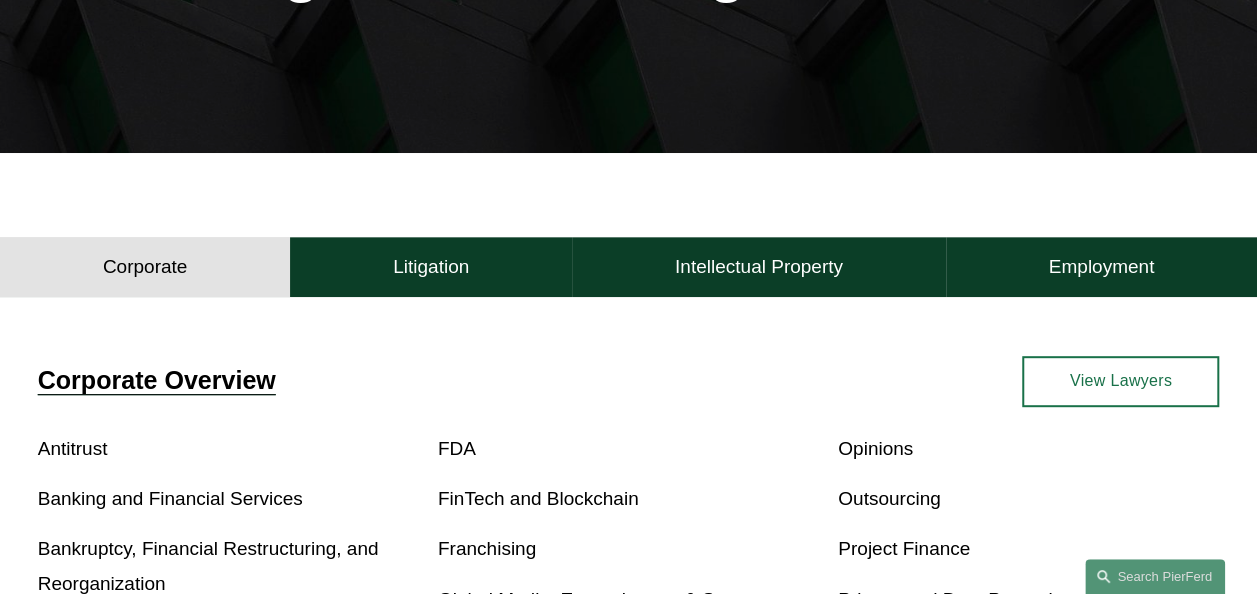 scroll, scrollTop: 324, scrollLeft: 0, axis: vertical 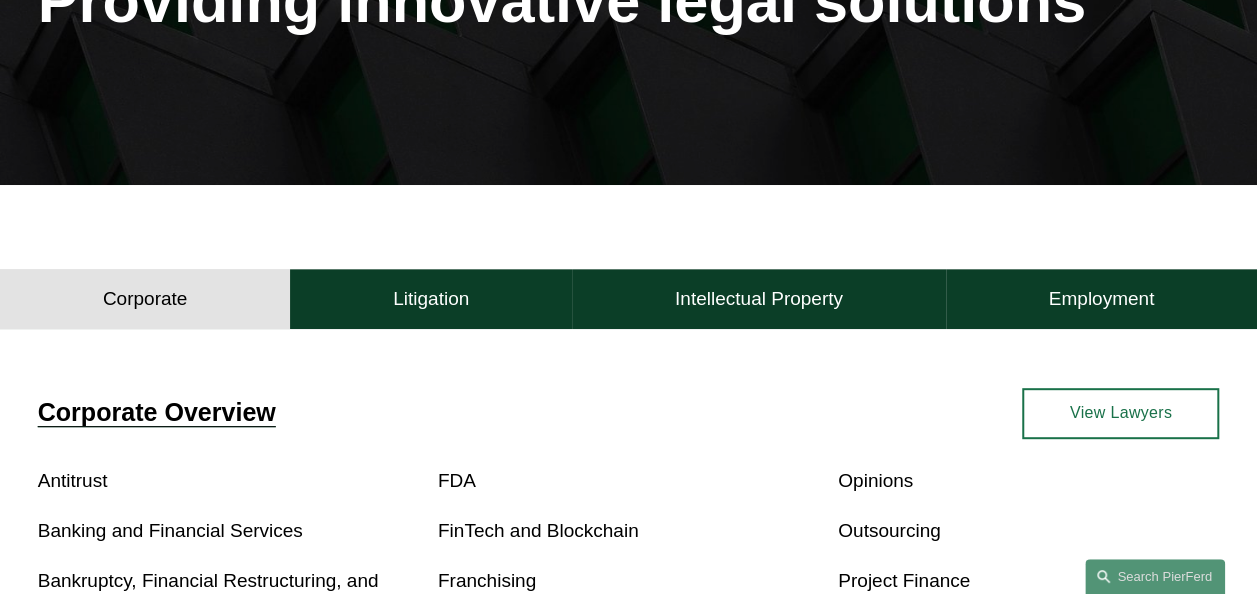 click on "Corporate
Corporate Litigation Intellectual Property Employment
Corporate Litigation Intellectual Property Employment
Corporate Overview
Antitrust Banking and Financial Services Bankruptcy, Financial Restructuring, and Reorganization Broker-Dealer Regulation Cannabis, Hemp & CBD Capital Markets Commodities, Futures & Derivatives Communications & Media Commercial Transactions Emerging Companies Employment and Labor Energy, Renewables, and Sustainability Environmental, Health, and Safety Environmental, Social & Governance (ESG) Executive Compensation and Benefits FDA FinTech and Blockchain Franchising Global Media, Entertainment & Sports Government Affairs Healthcare Home Health and Home Care Hospitality Immigration and Naturalization Information Security Insurance International Insurance Regulatory Latin America" at bounding box center [628, 745] 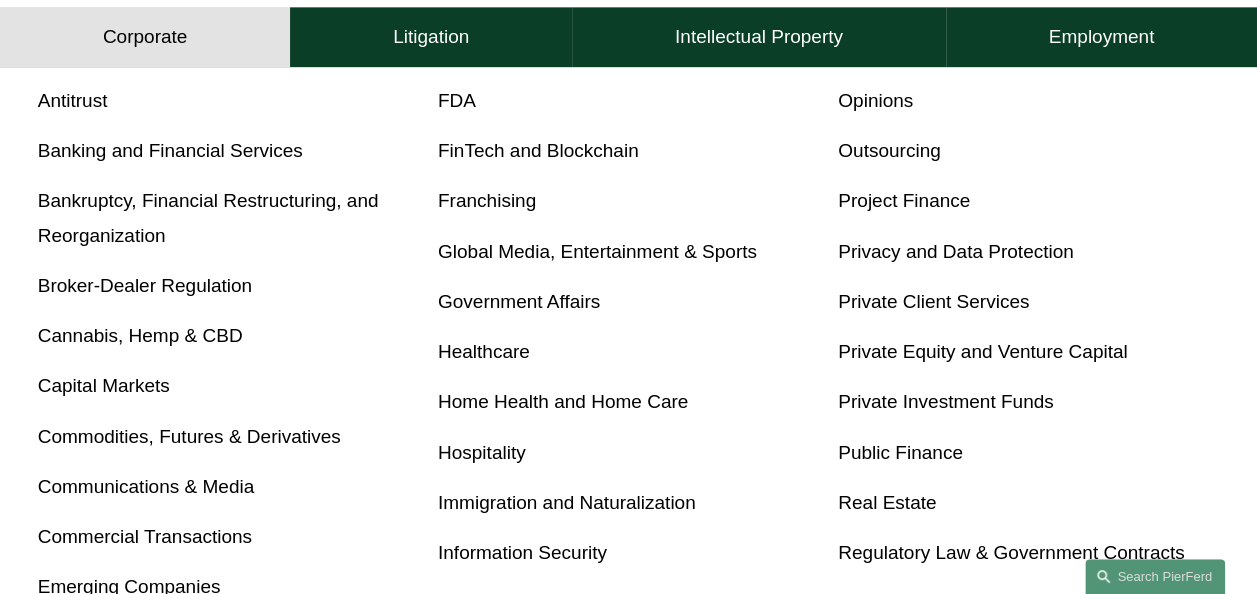 scroll, scrollTop: 884, scrollLeft: 0, axis: vertical 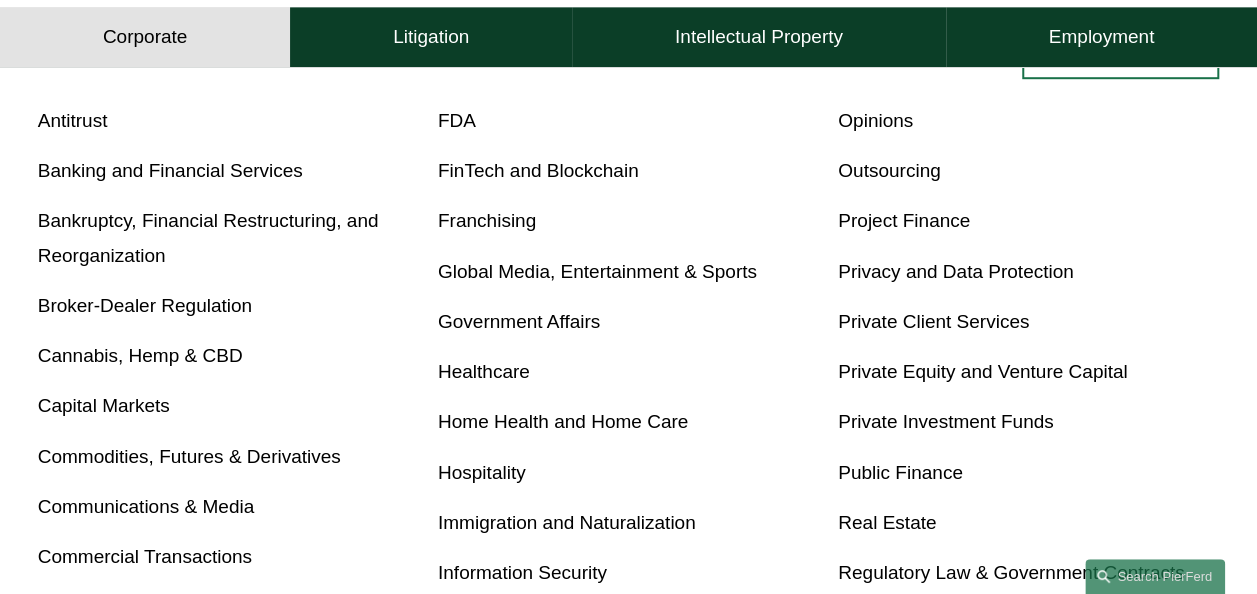 click on "Privacy and Data Protection" at bounding box center [956, 271] 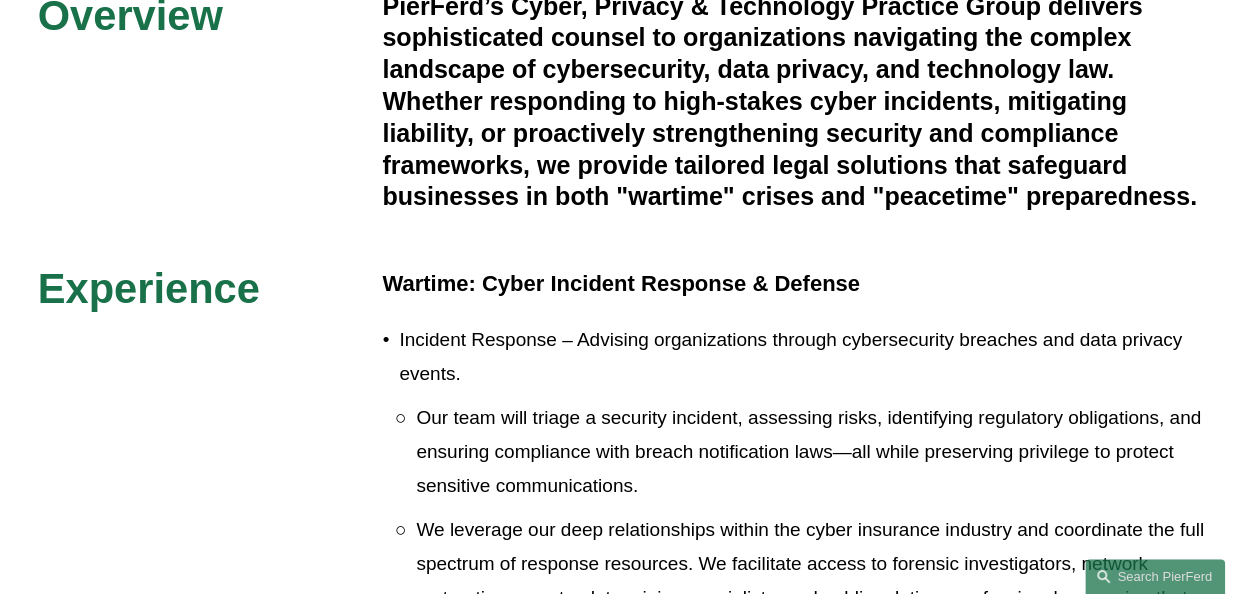 scroll, scrollTop: 0, scrollLeft: 0, axis: both 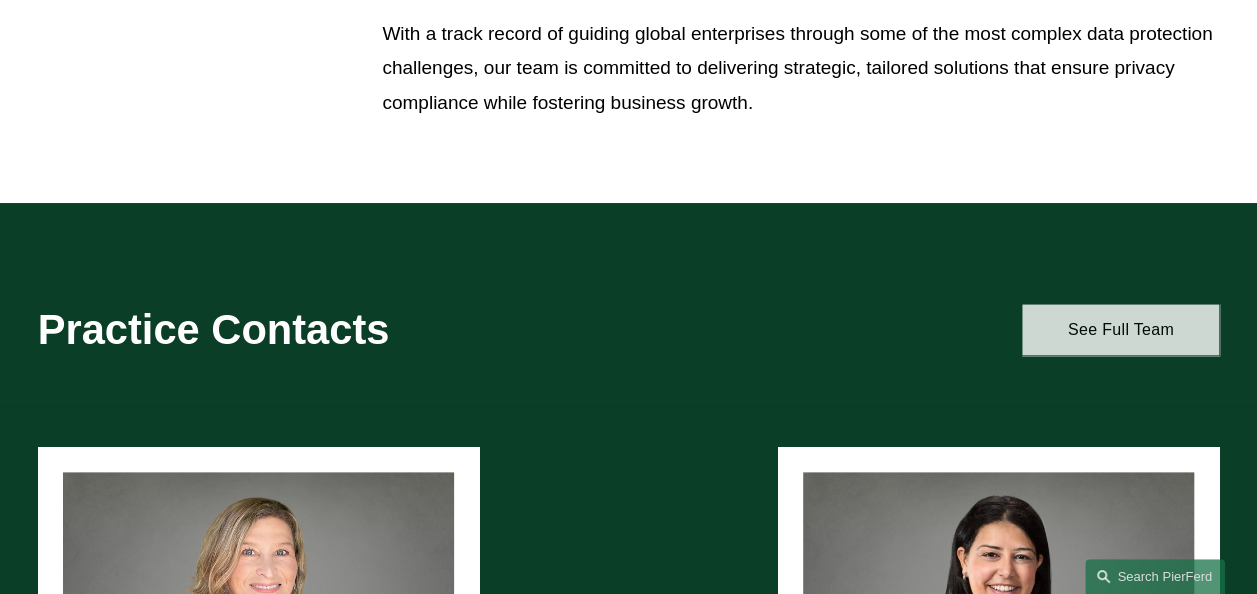 click on "See Full Team" at bounding box center [1120, 329] 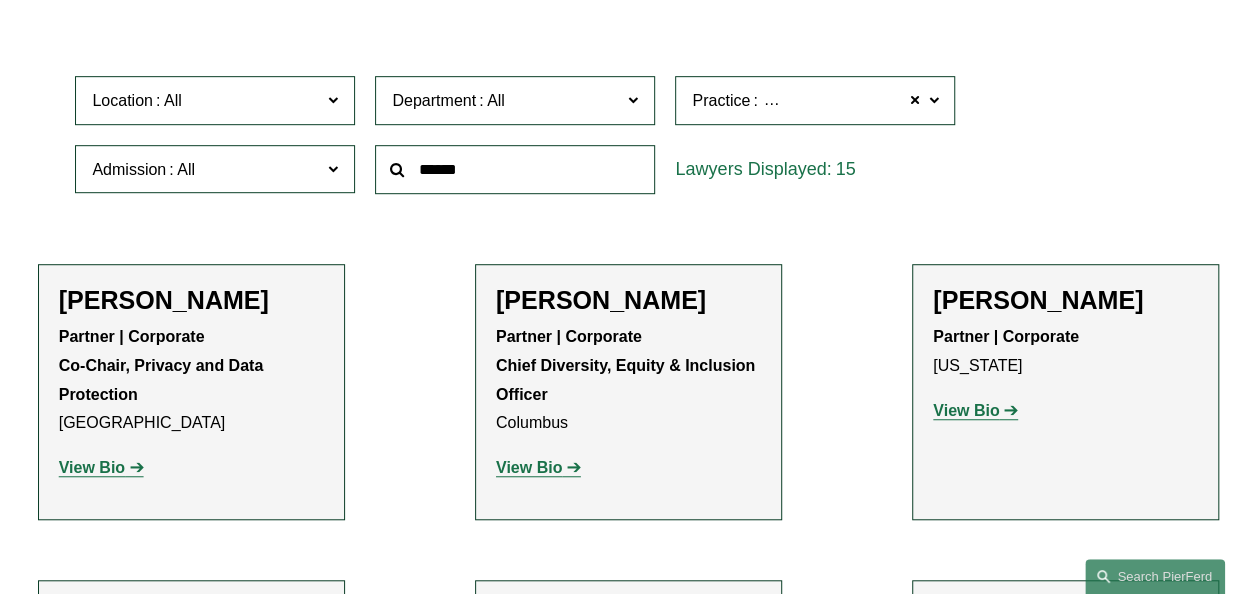 scroll, scrollTop: 500, scrollLeft: 0, axis: vertical 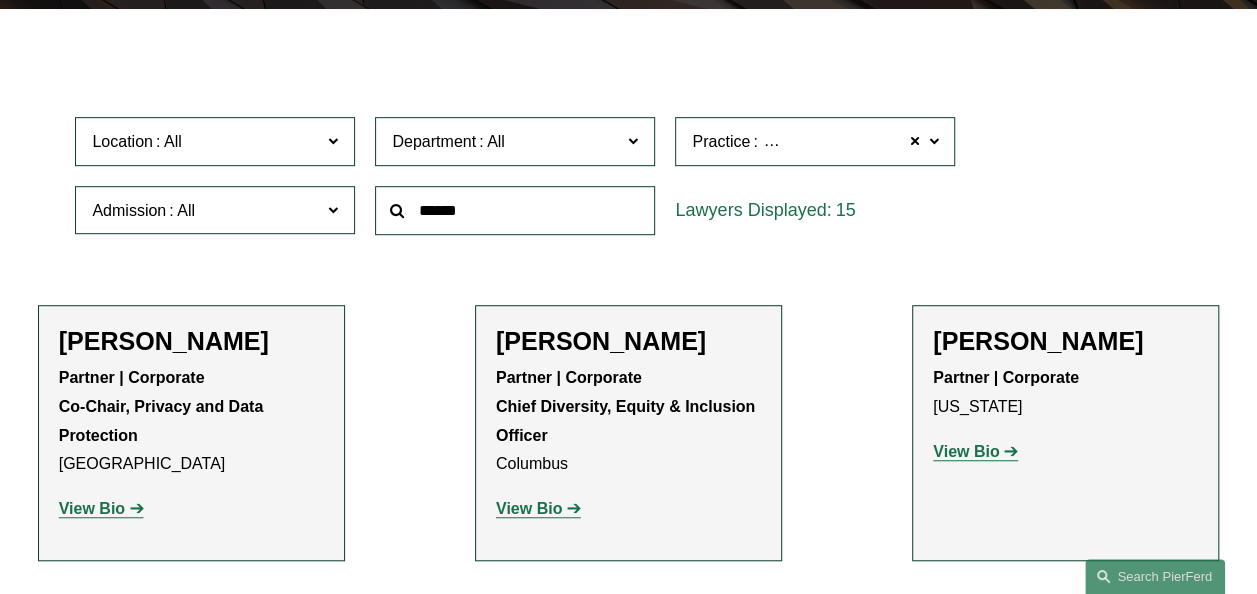 click 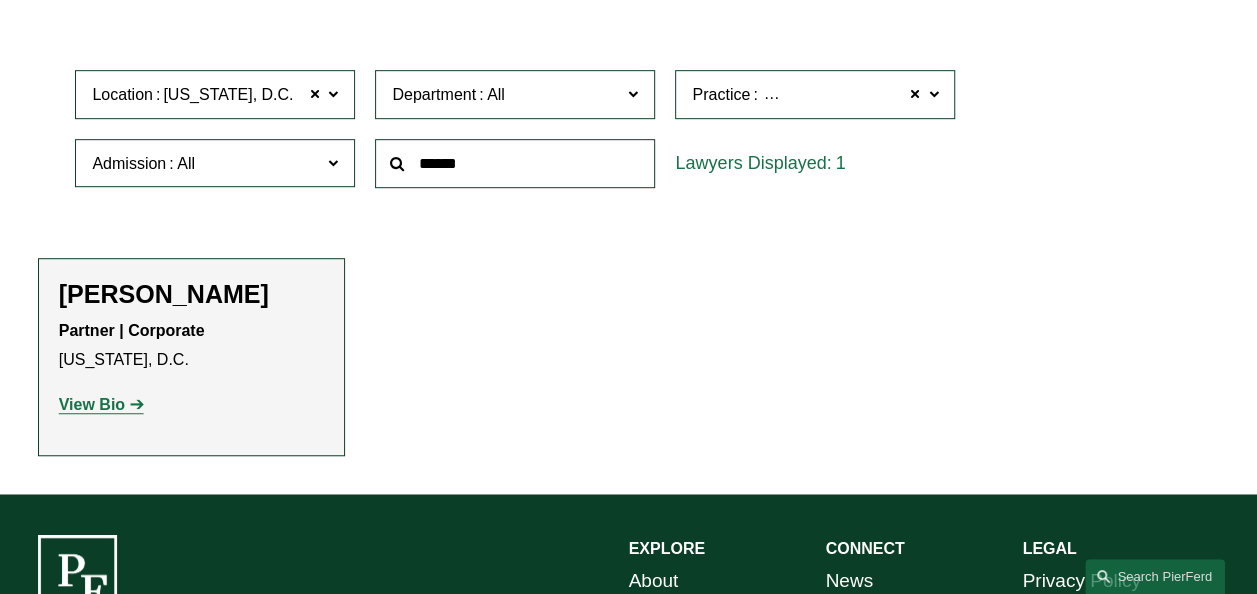 scroll, scrollTop: 502, scrollLeft: 0, axis: vertical 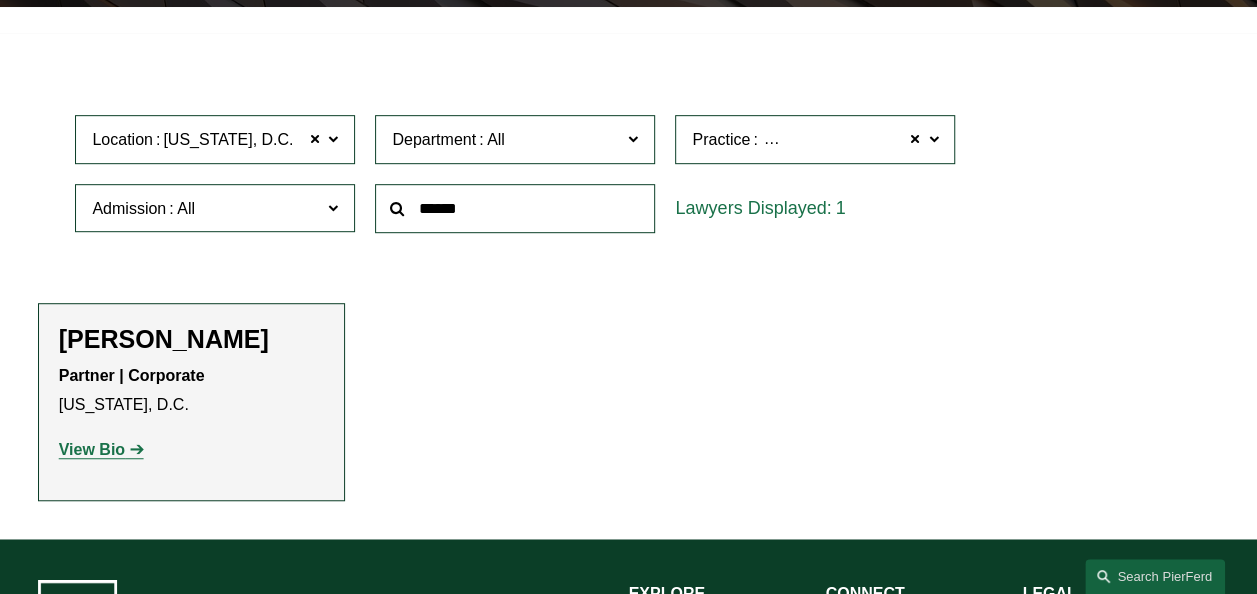 click on "[PERSON_NAME]" 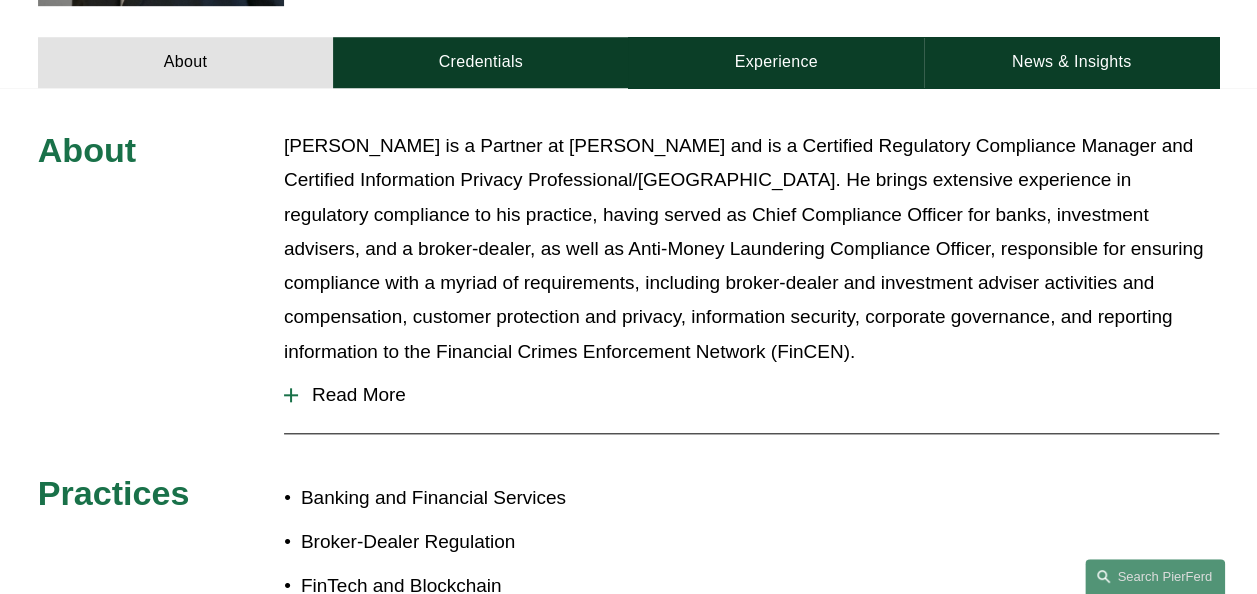 scroll, scrollTop: 800, scrollLeft: 0, axis: vertical 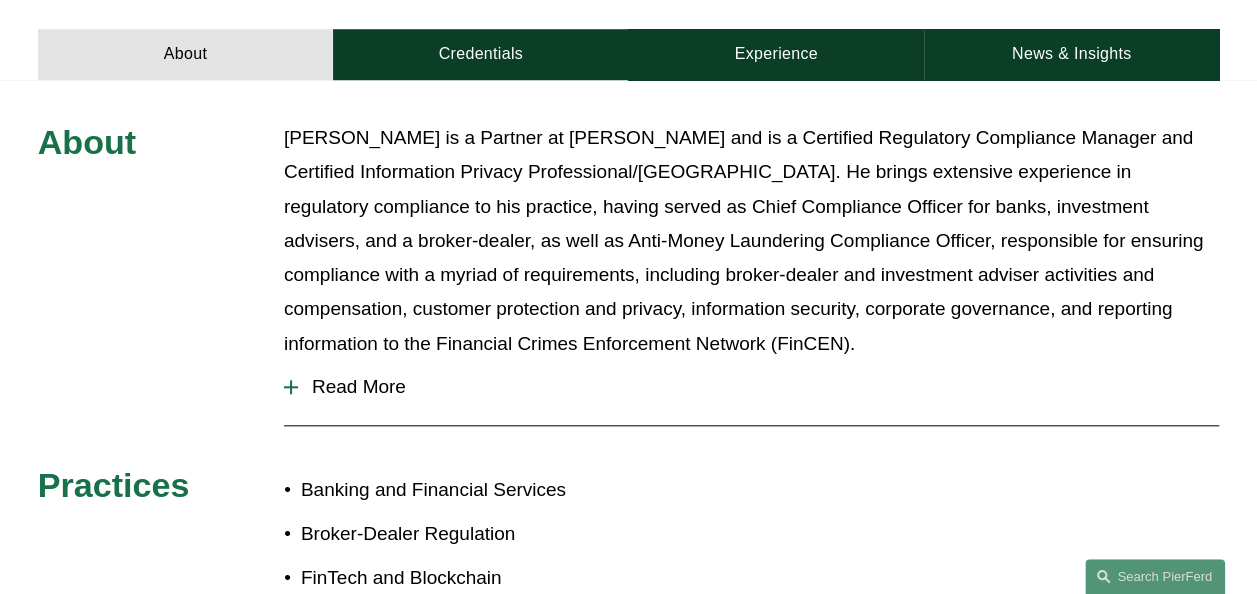 click on "Read More" at bounding box center (758, 387) 